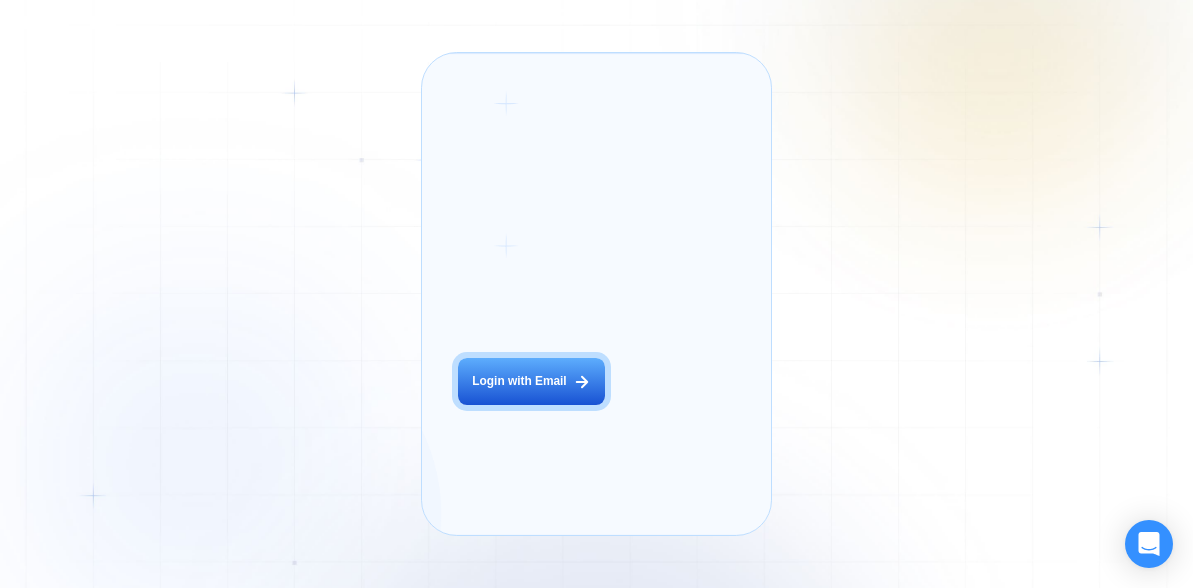 scroll, scrollTop: 0, scrollLeft: 0, axis: both 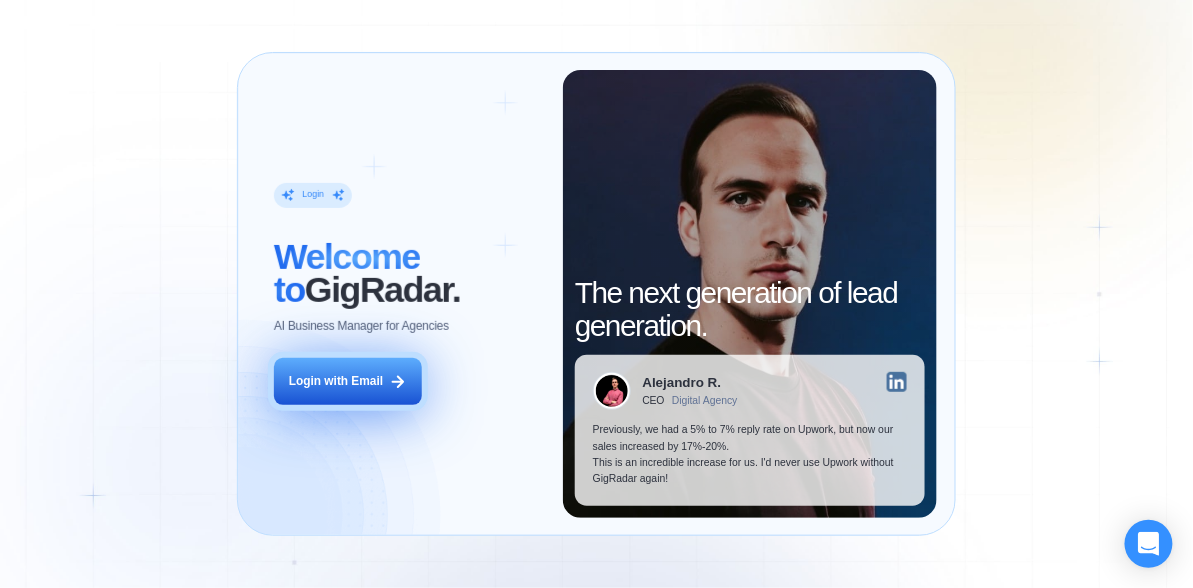 click on "Login with Email" at bounding box center [336, 381] 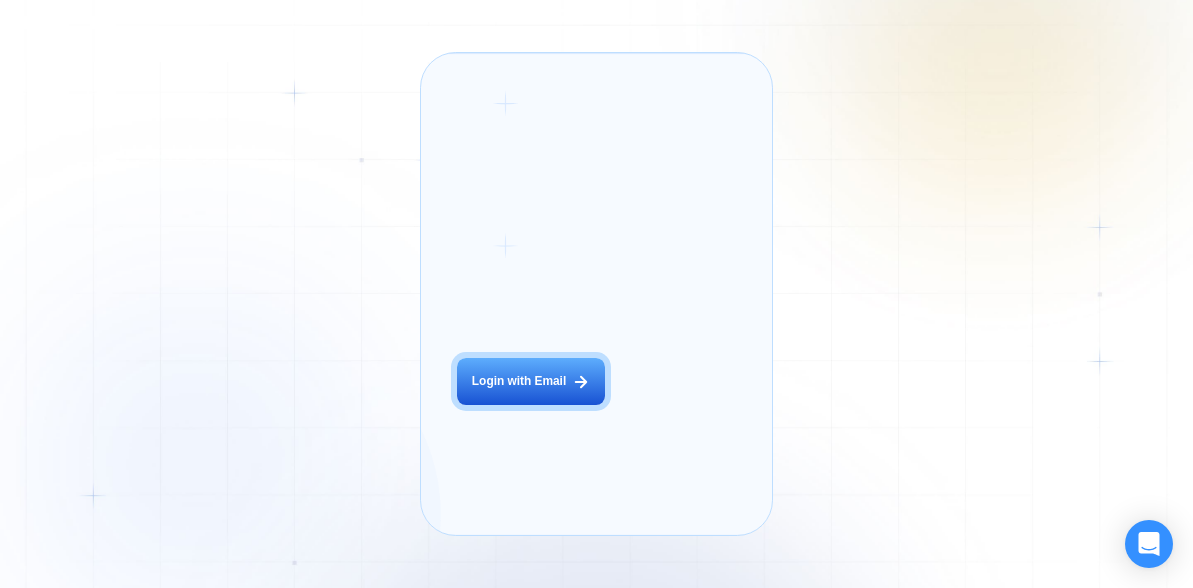 scroll, scrollTop: 0, scrollLeft: 0, axis: both 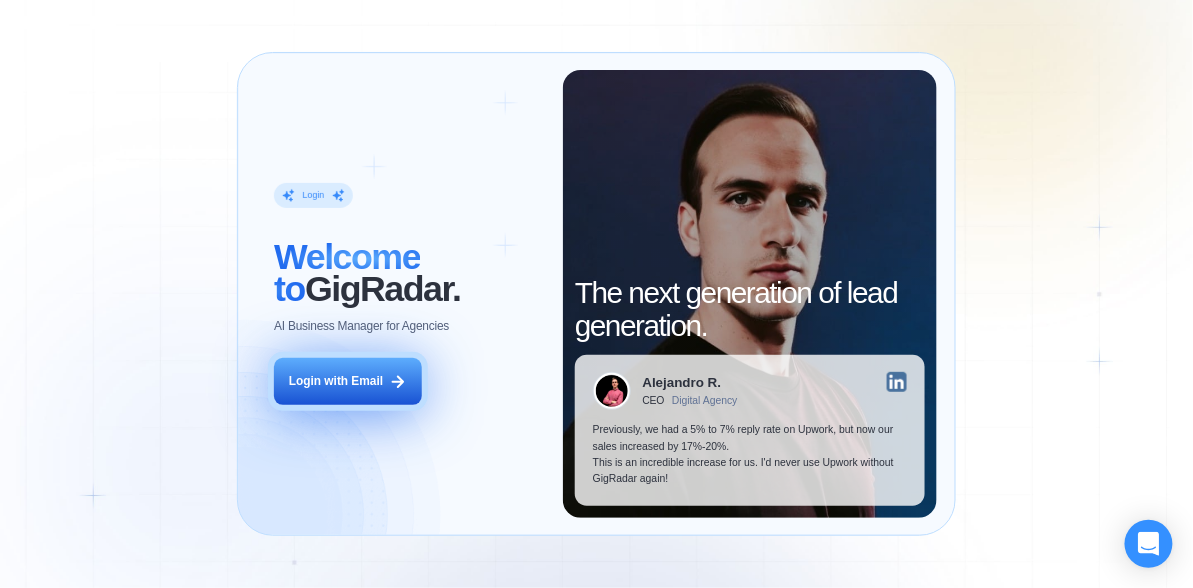 click on "Login with Email" at bounding box center (348, 381) 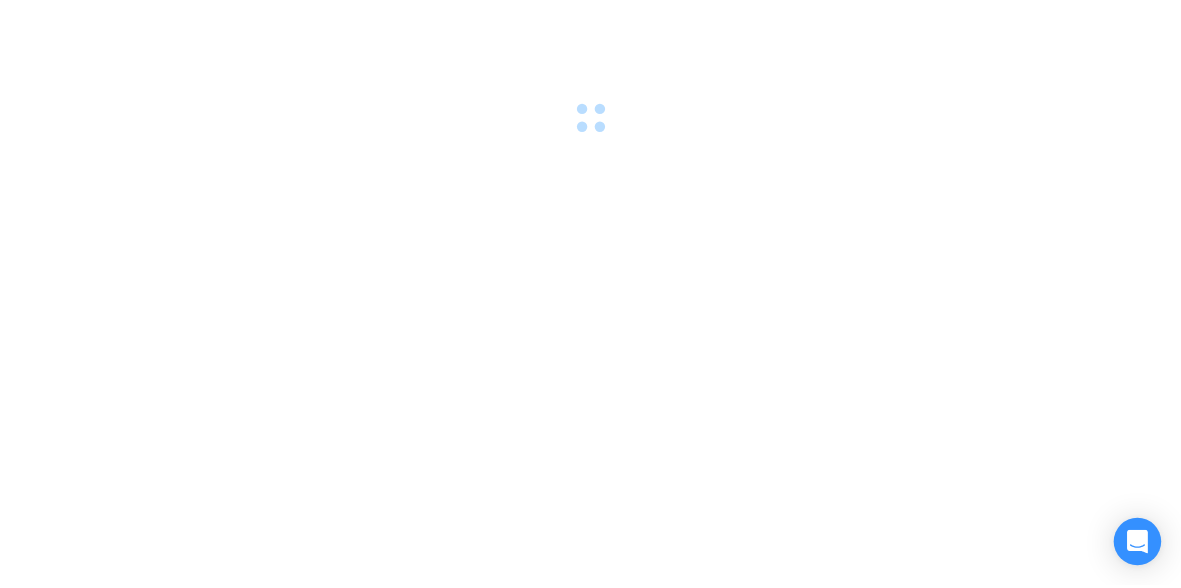 scroll, scrollTop: 0, scrollLeft: 0, axis: both 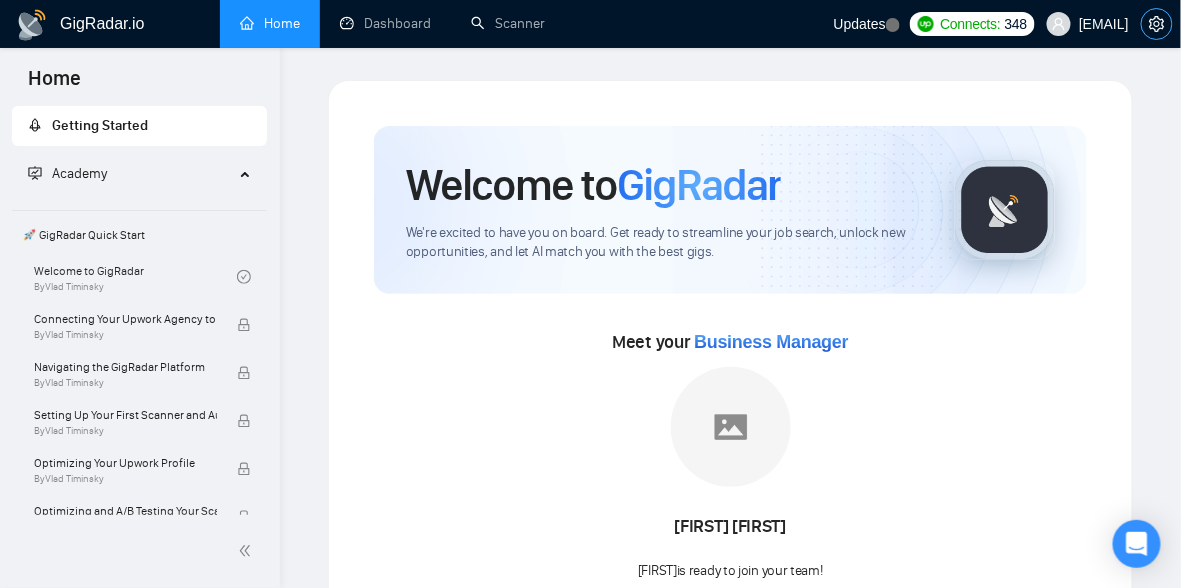 click 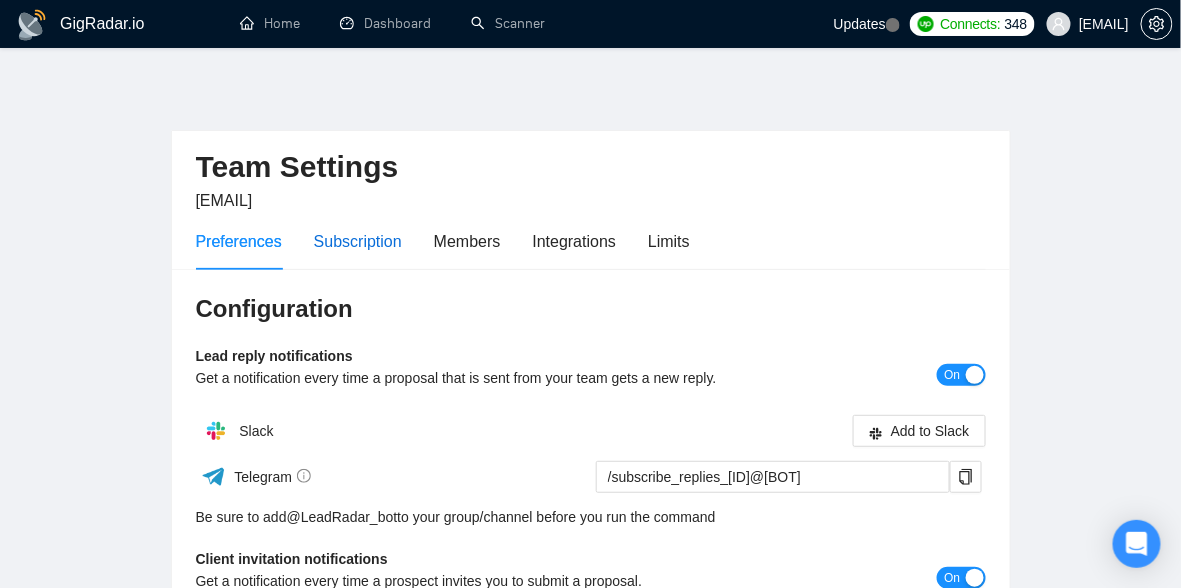 click on "Subscription" at bounding box center [358, 241] 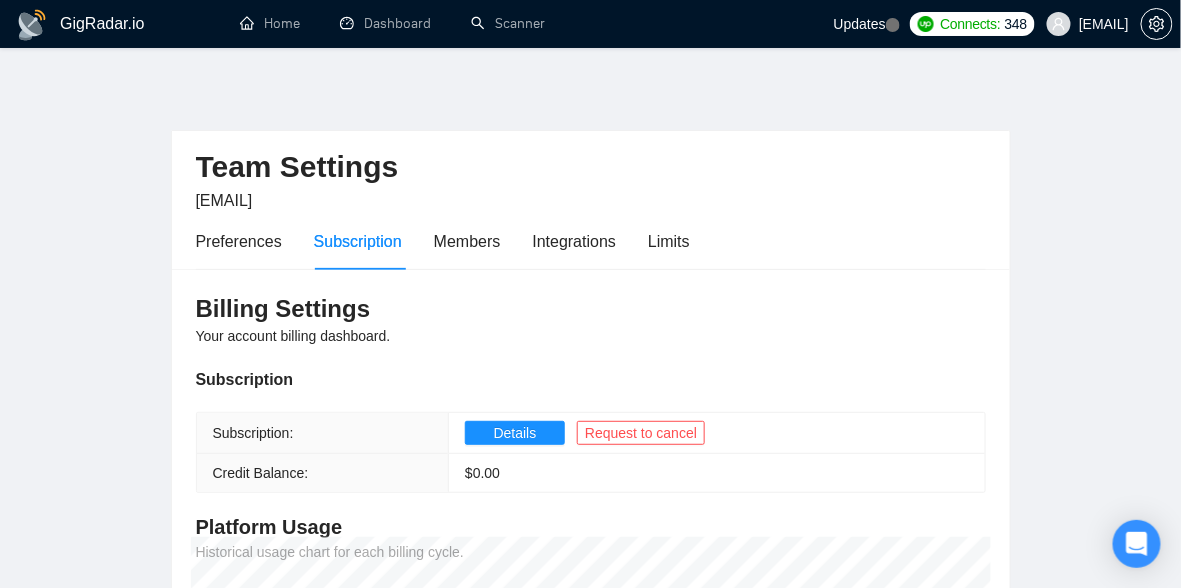 scroll, scrollTop: 0, scrollLeft: 0, axis: both 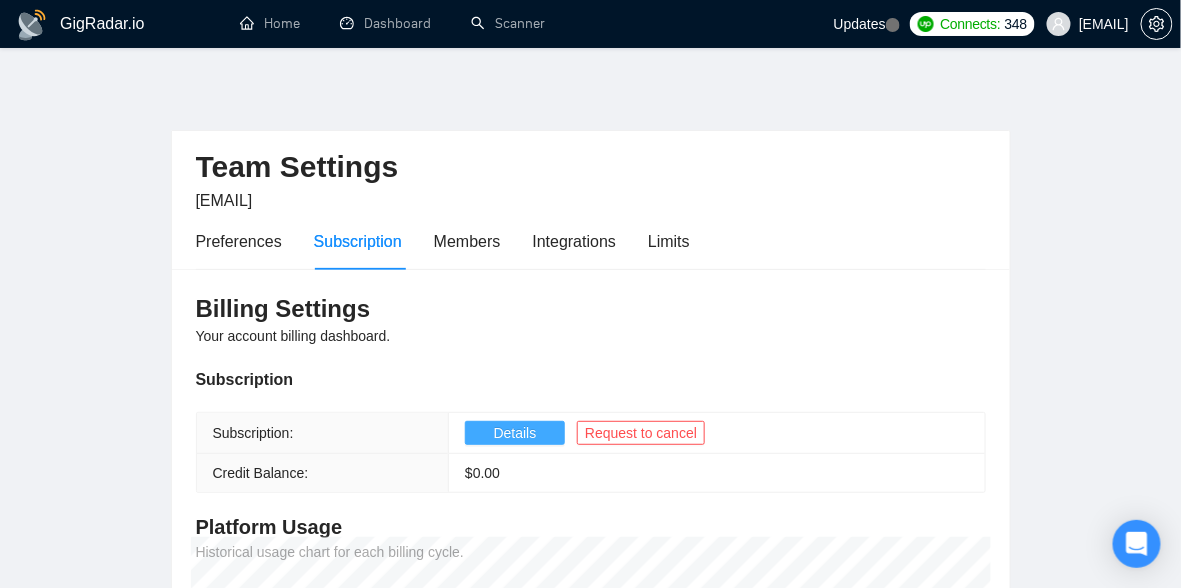 click on "Details" at bounding box center (515, 433) 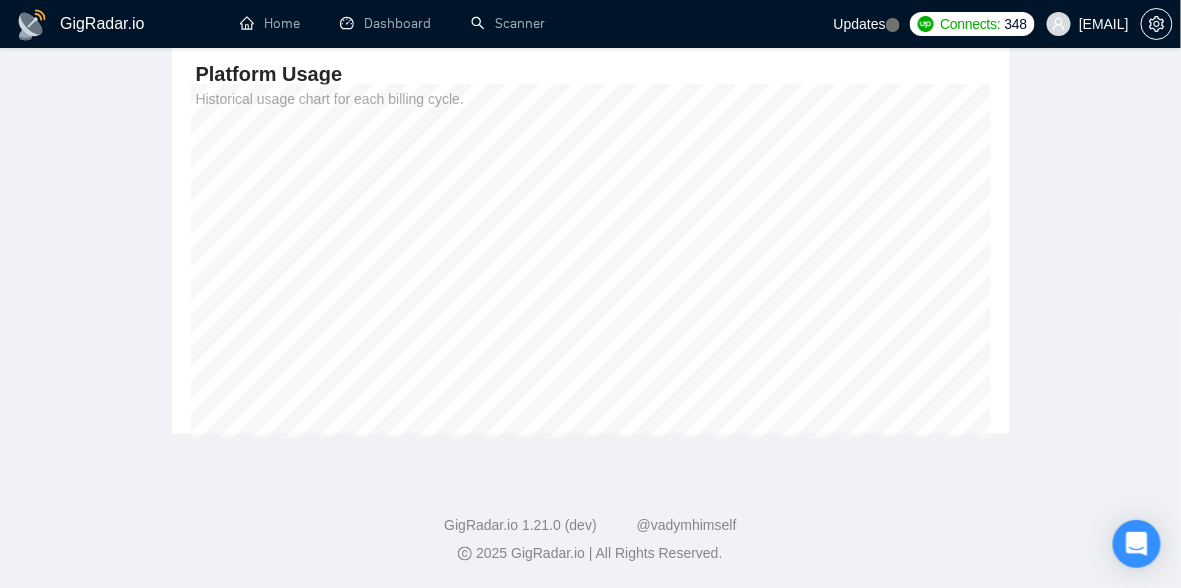 scroll, scrollTop: 0, scrollLeft: 0, axis: both 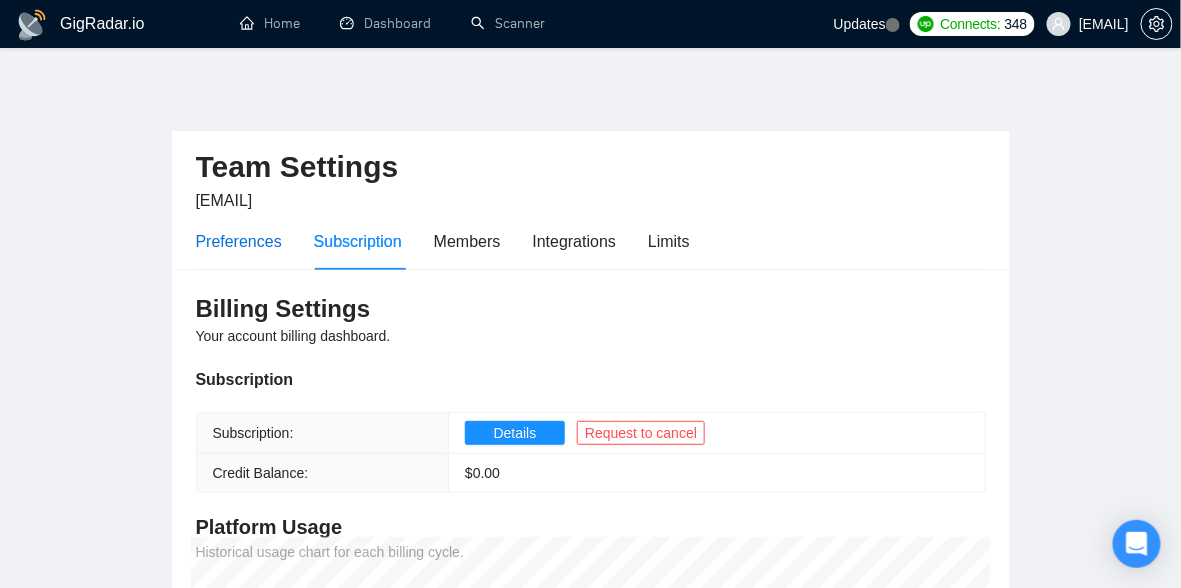 click on "Preferences" at bounding box center (239, 241) 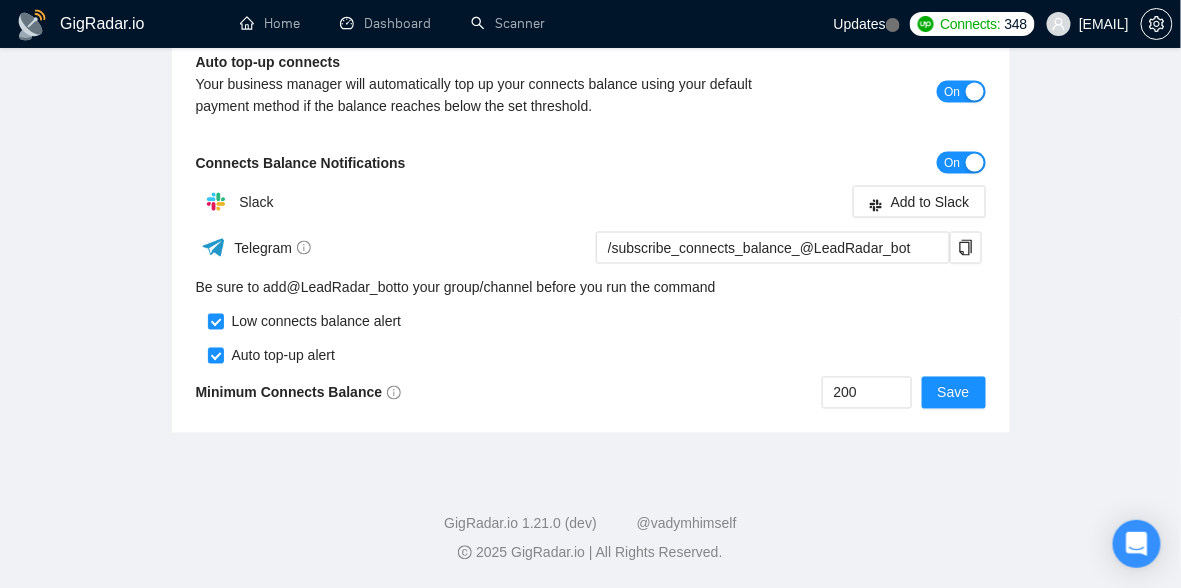 scroll, scrollTop: 0, scrollLeft: 0, axis: both 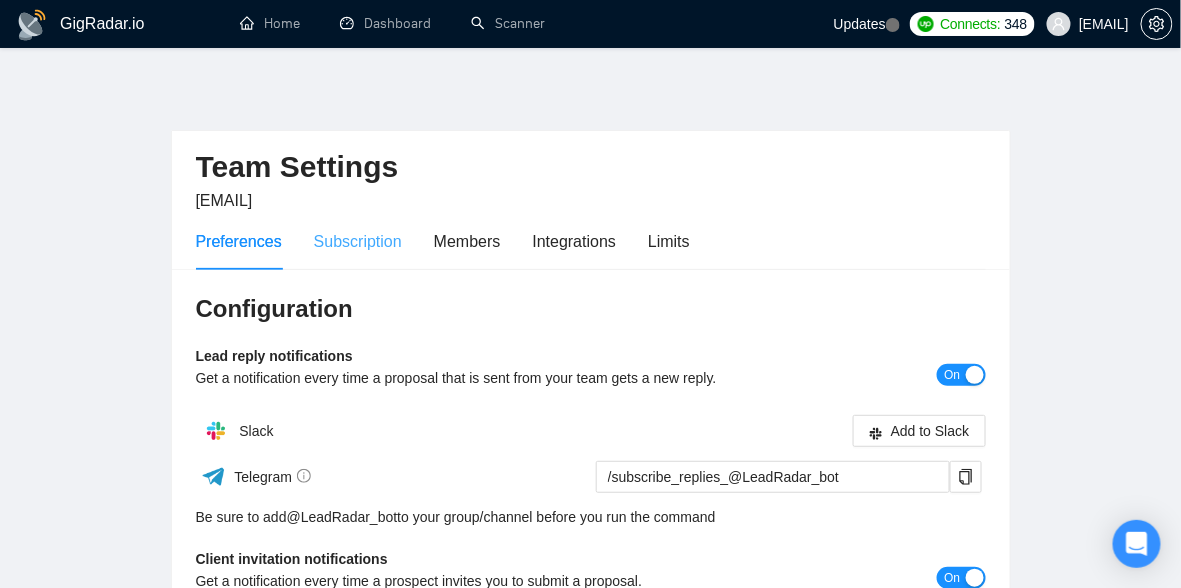 click on "Subscription" at bounding box center (358, 241) 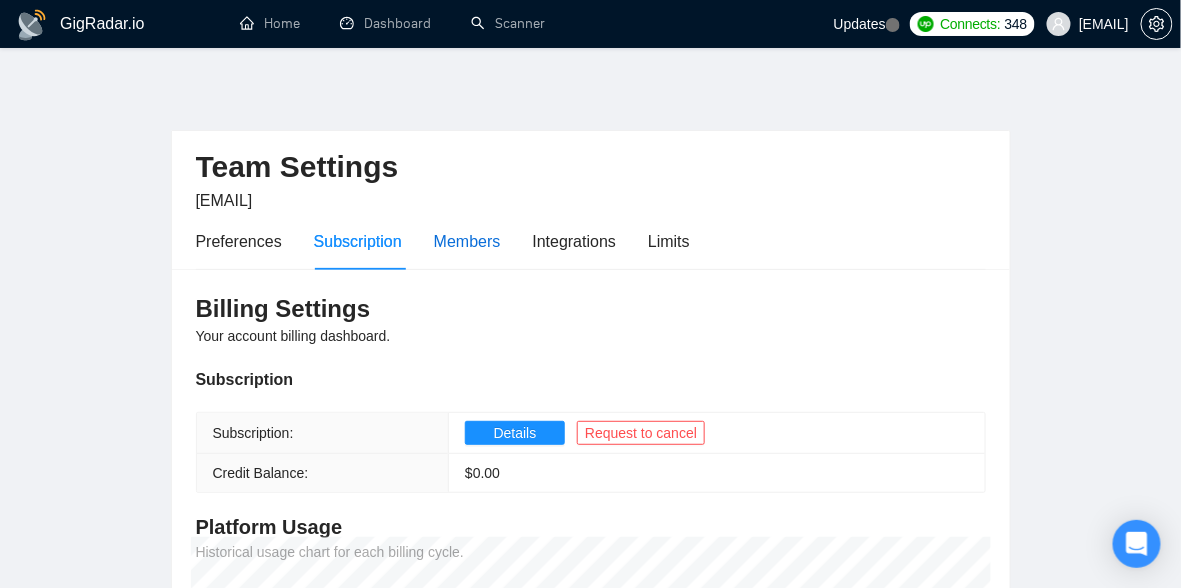 click on "Members" at bounding box center [467, 241] 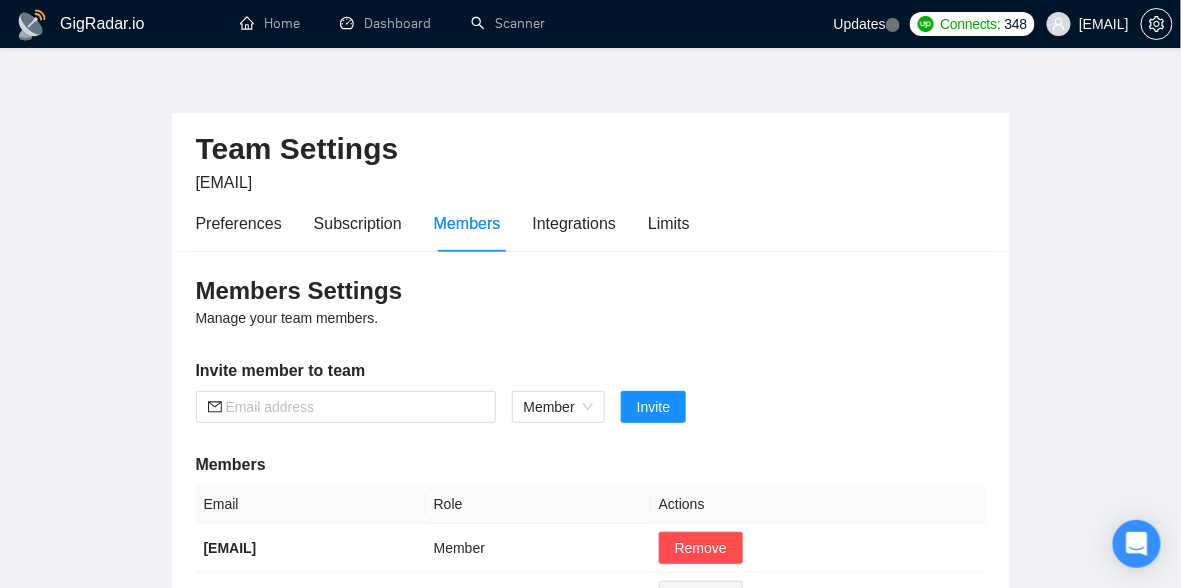 scroll, scrollTop: 0, scrollLeft: 0, axis: both 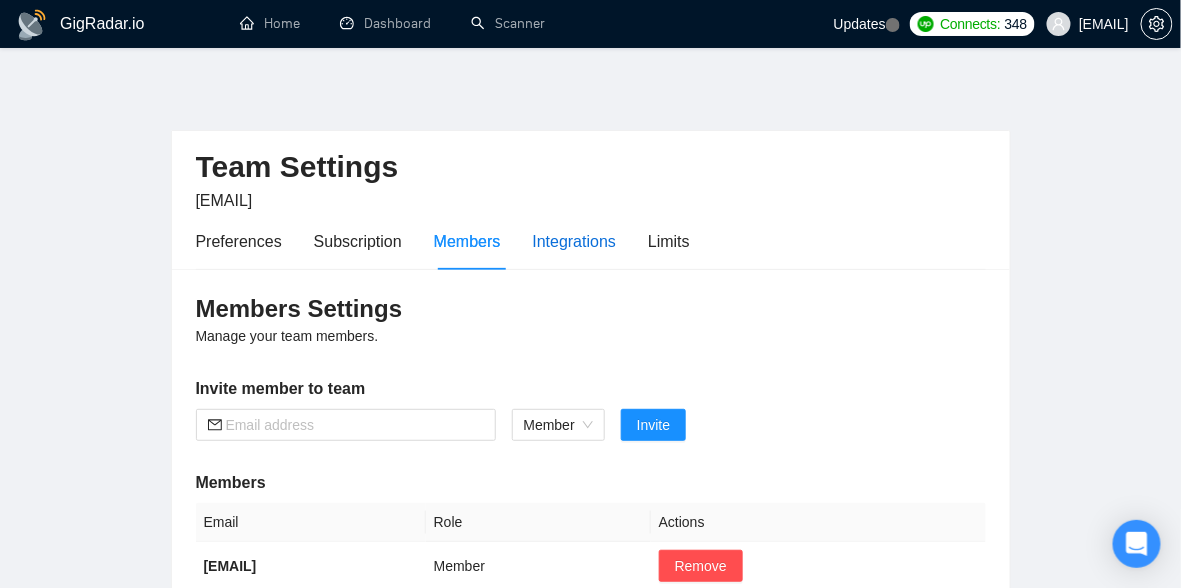 click on "Integrations" at bounding box center (575, 241) 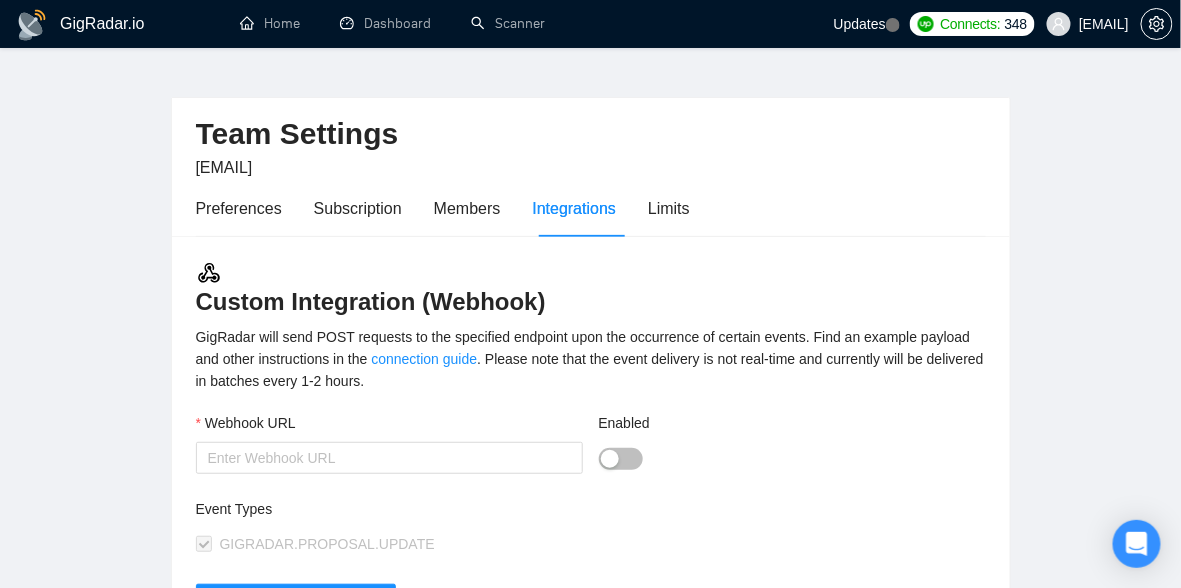 scroll, scrollTop: 0, scrollLeft: 0, axis: both 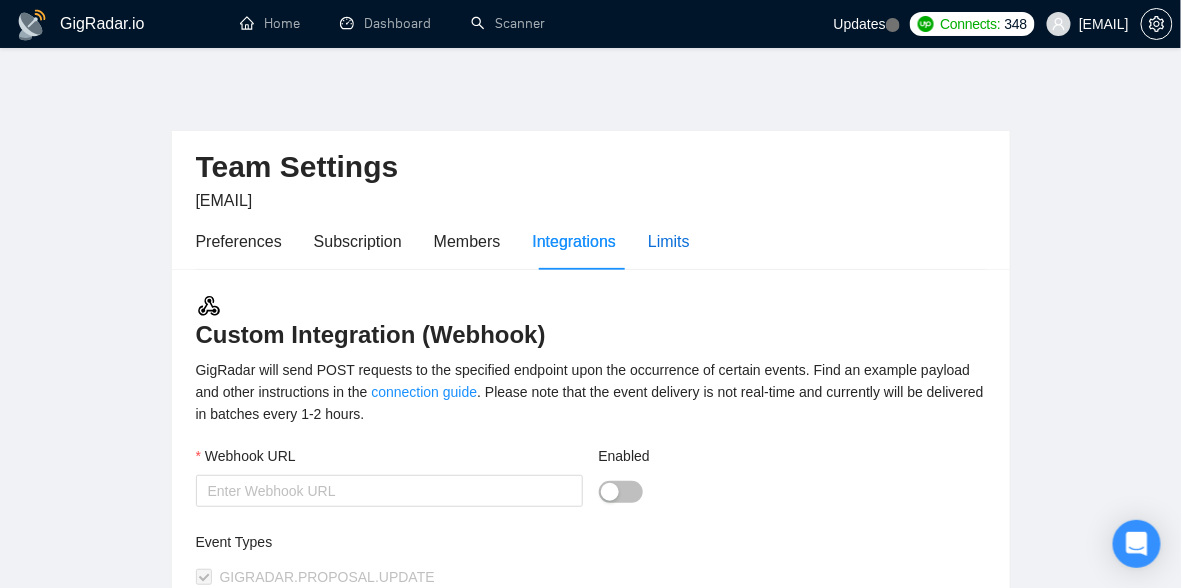 click on "Limits" at bounding box center (669, 241) 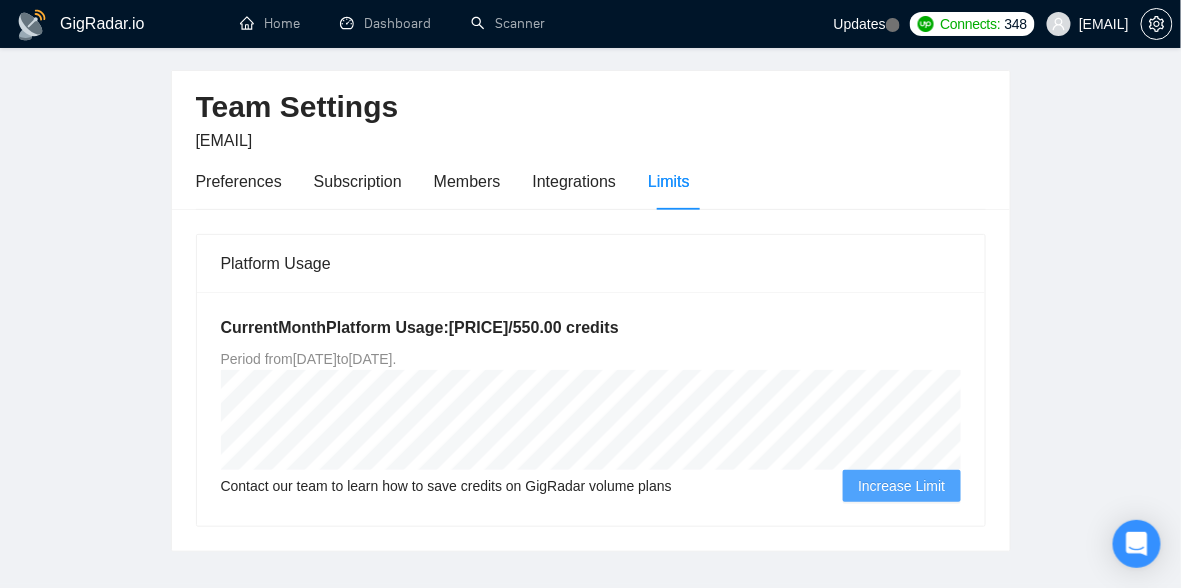 scroll, scrollTop: 42, scrollLeft: 0, axis: vertical 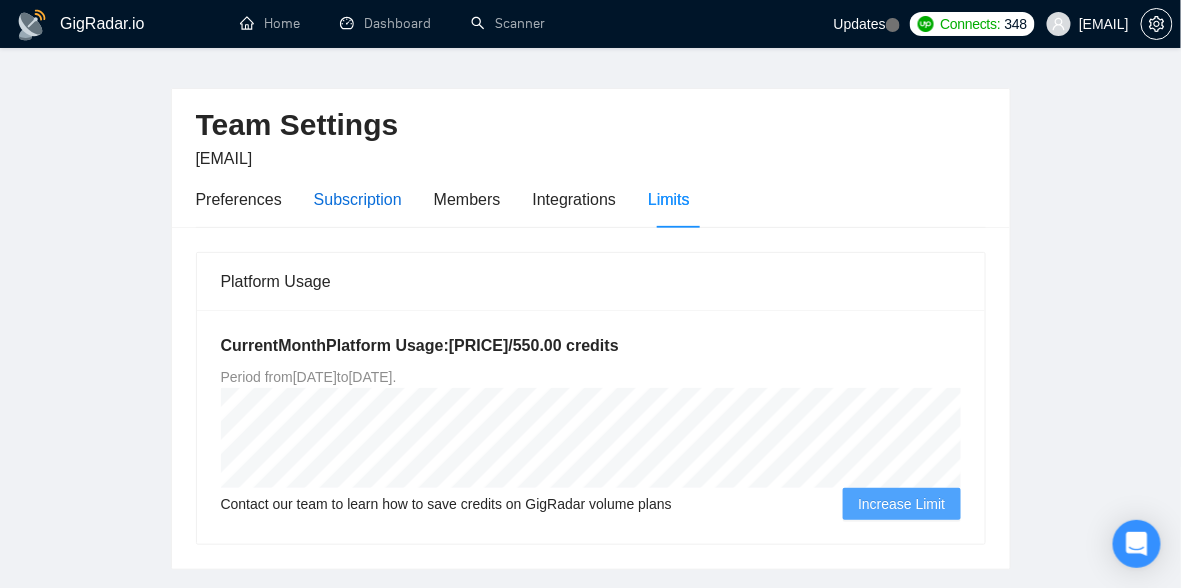 click on "Subscription" at bounding box center (358, 199) 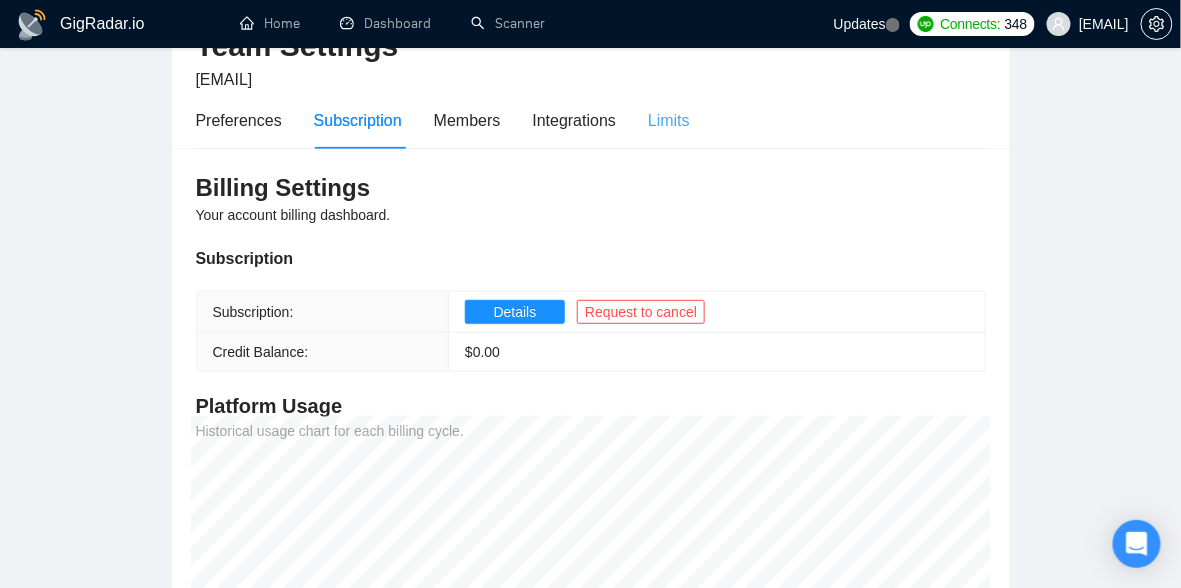 scroll, scrollTop: 143, scrollLeft: 0, axis: vertical 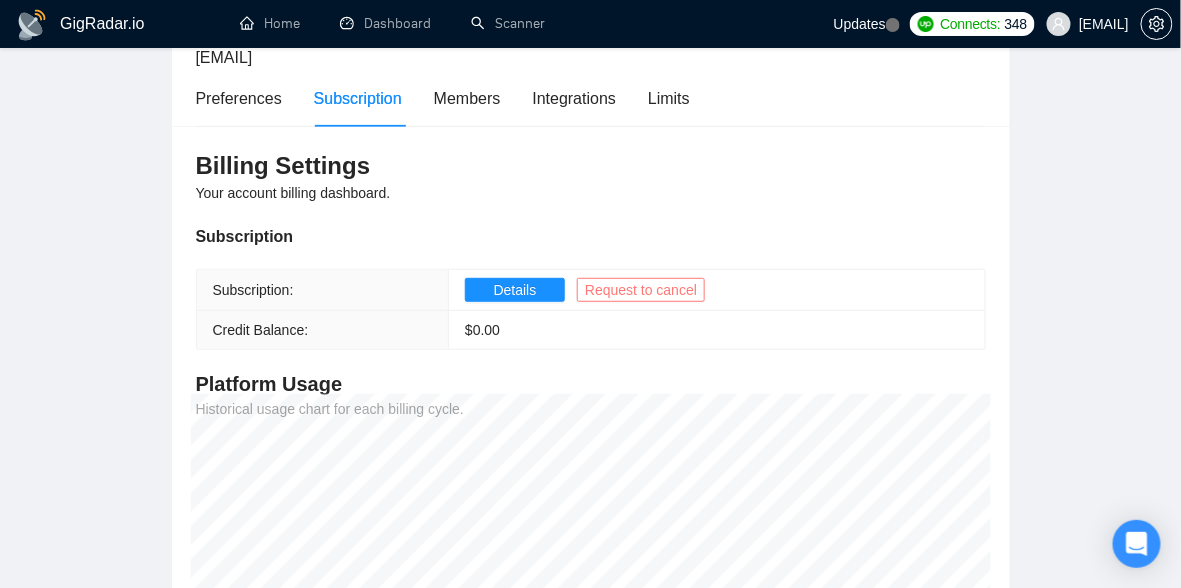 click on "Request to cancel" at bounding box center (641, 290) 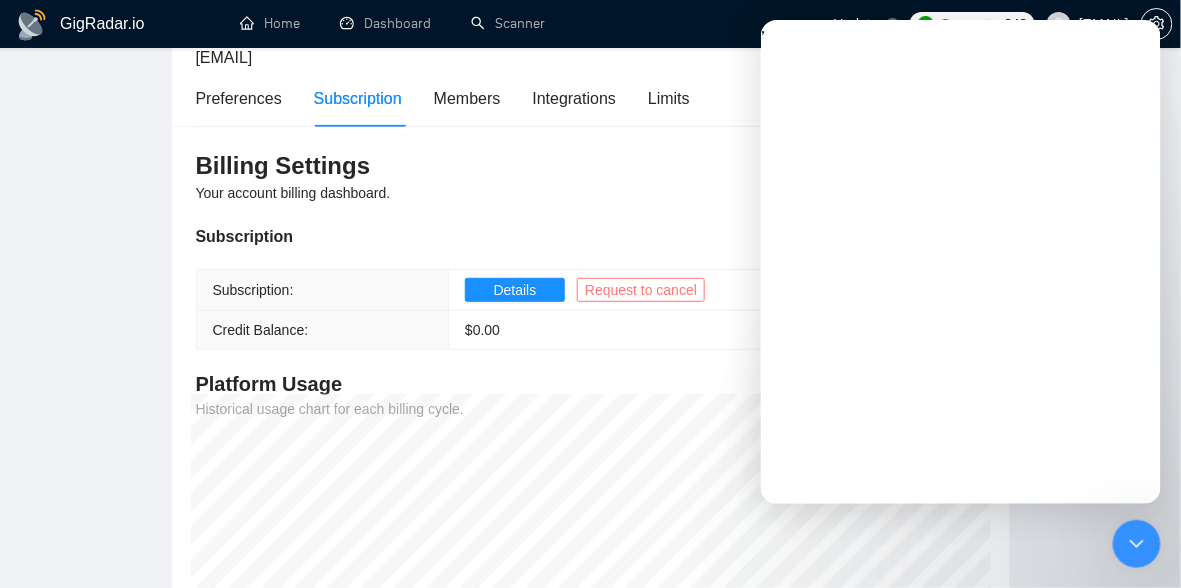 scroll, scrollTop: 0, scrollLeft: 0, axis: both 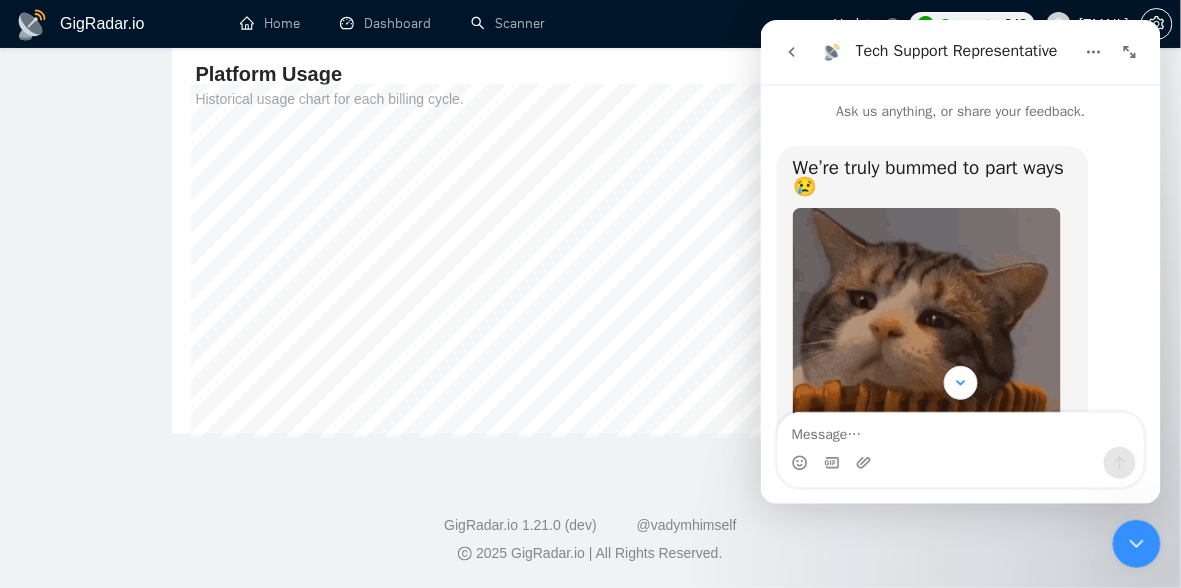 click at bounding box center (960, 382) 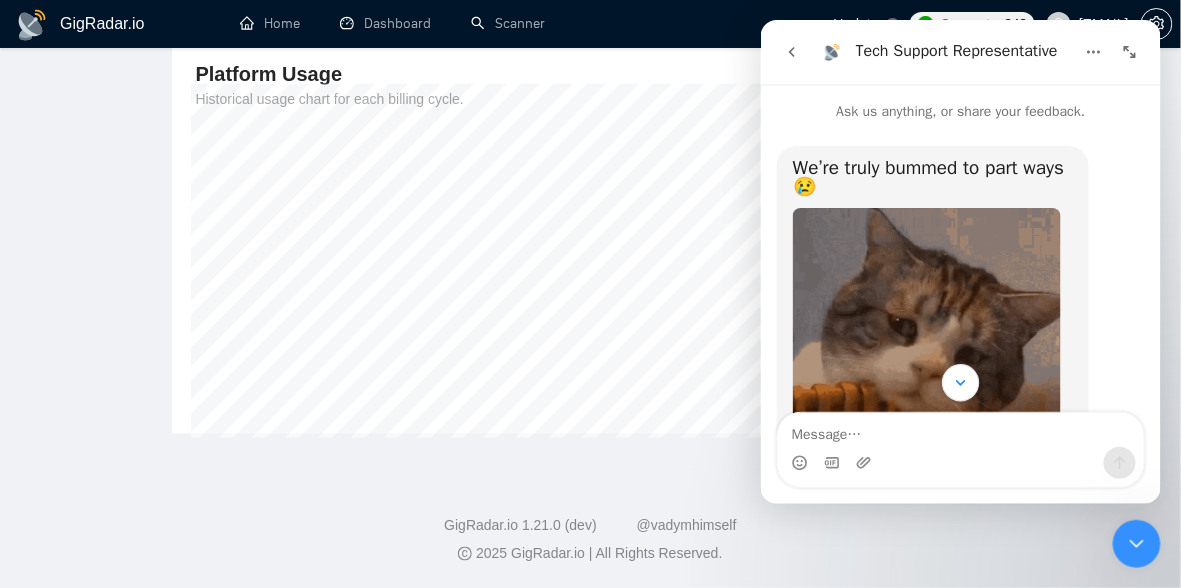 click 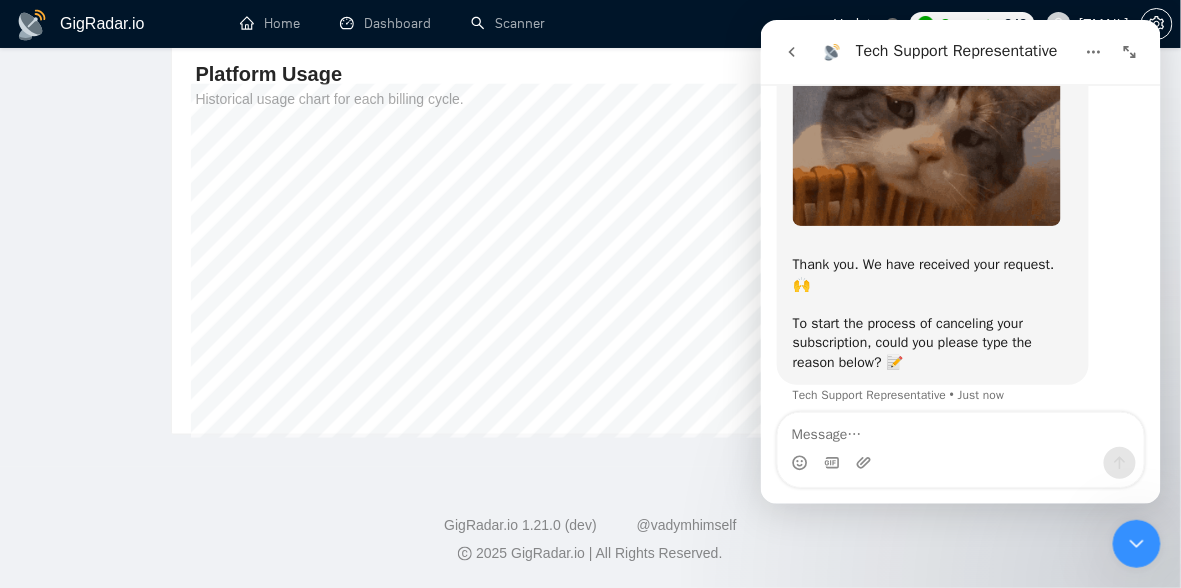 scroll, scrollTop: 230, scrollLeft: 0, axis: vertical 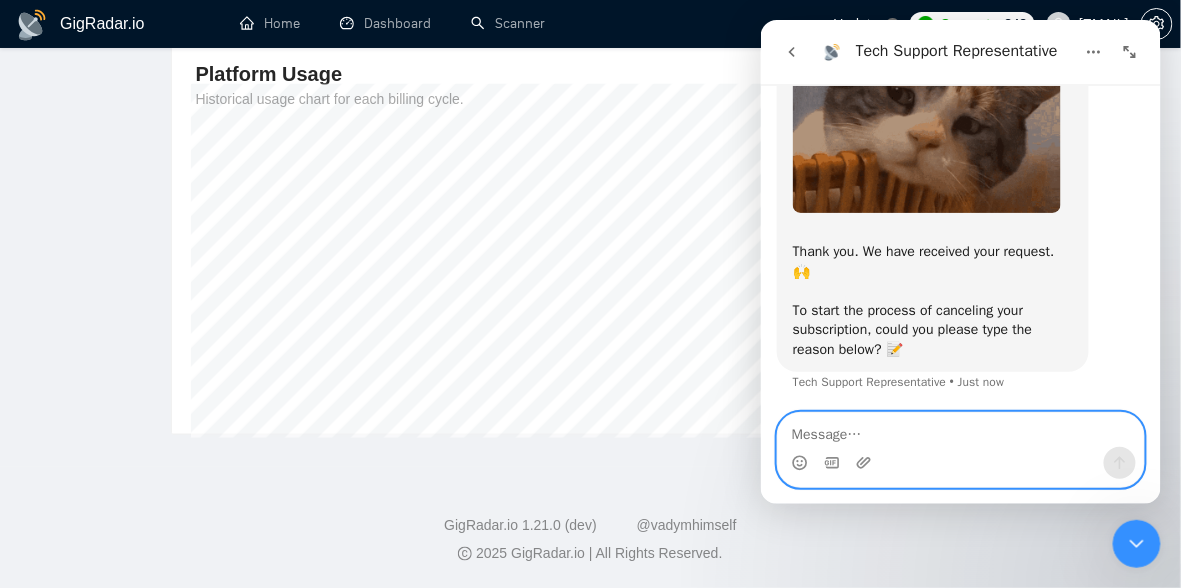 click at bounding box center [960, 429] 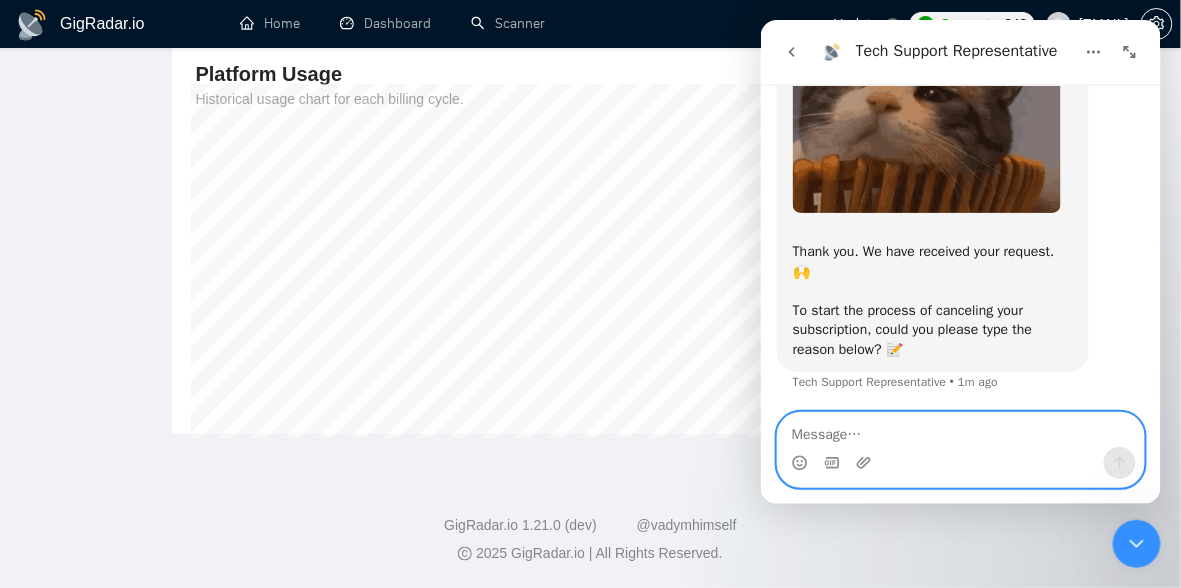 click at bounding box center (960, 429) 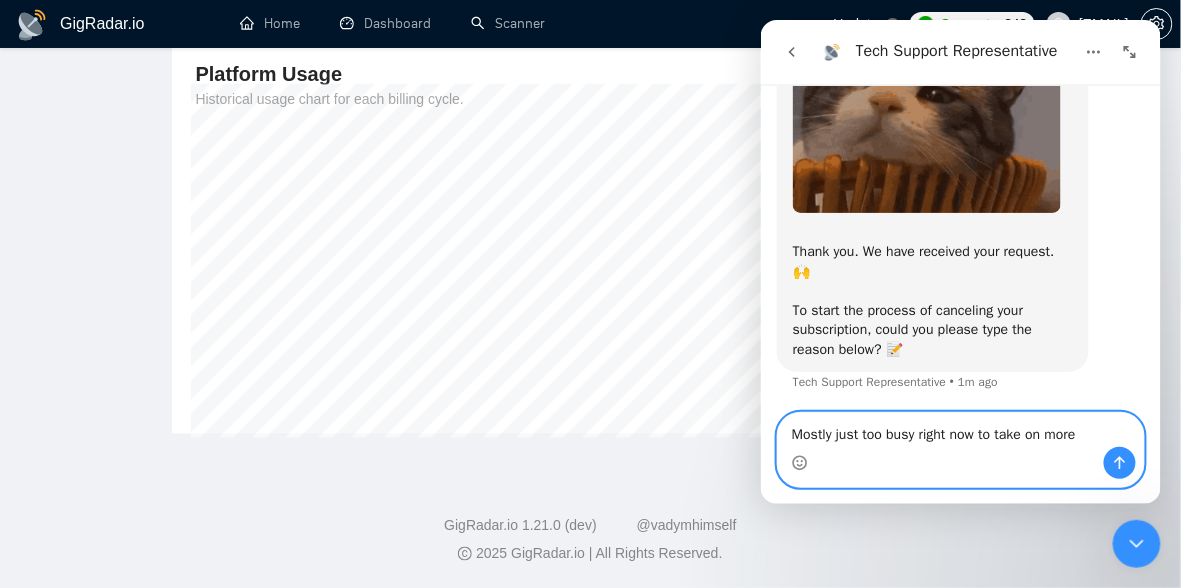 type on "Mostly just too busy right now to take on more!" 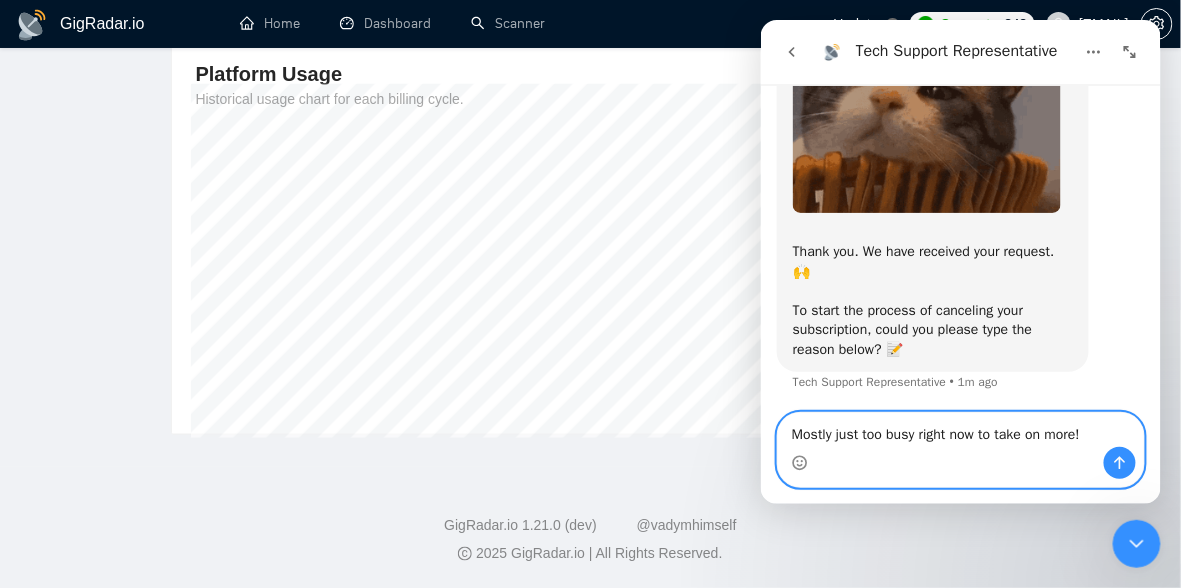type 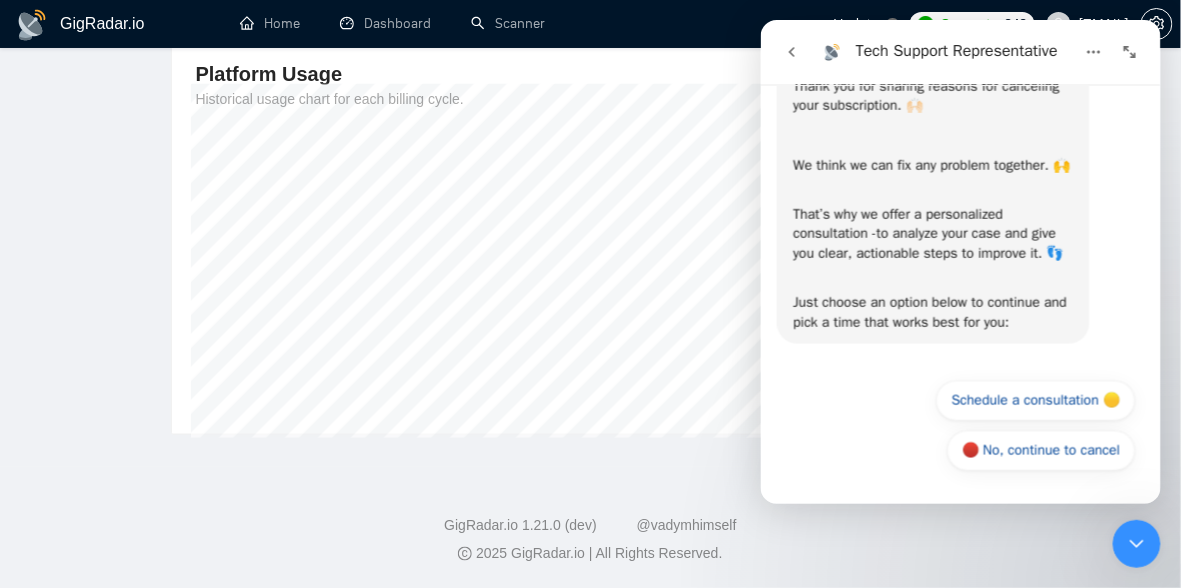 scroll, scrollTop: 671, scrollLeft: 0, axis: vertical 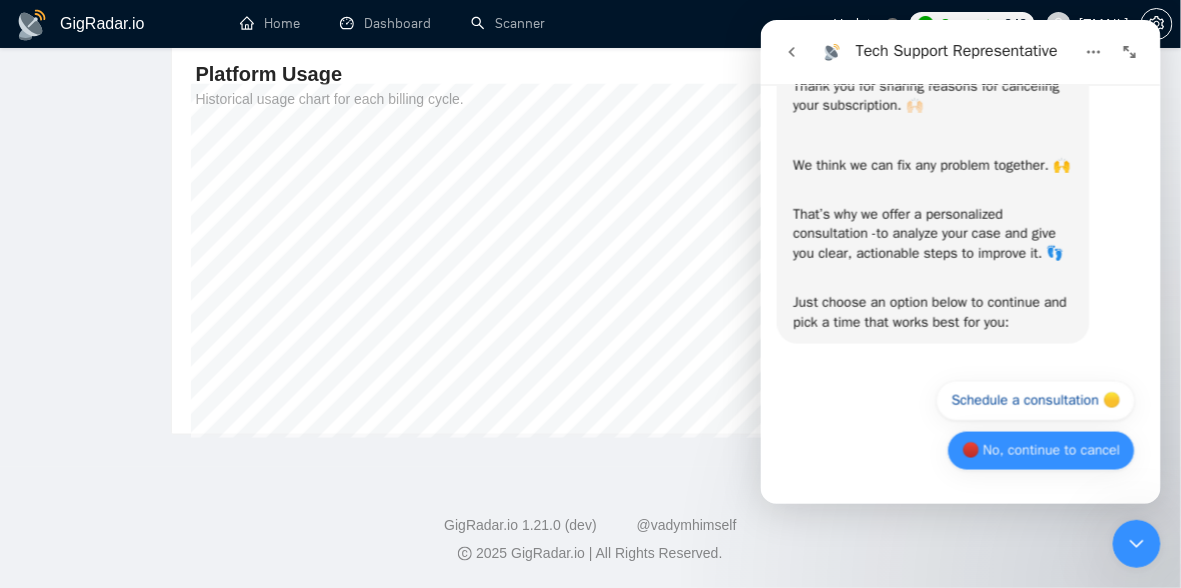 click on "🔴 No, continue to cancel" at bounding box center (1040, 450) 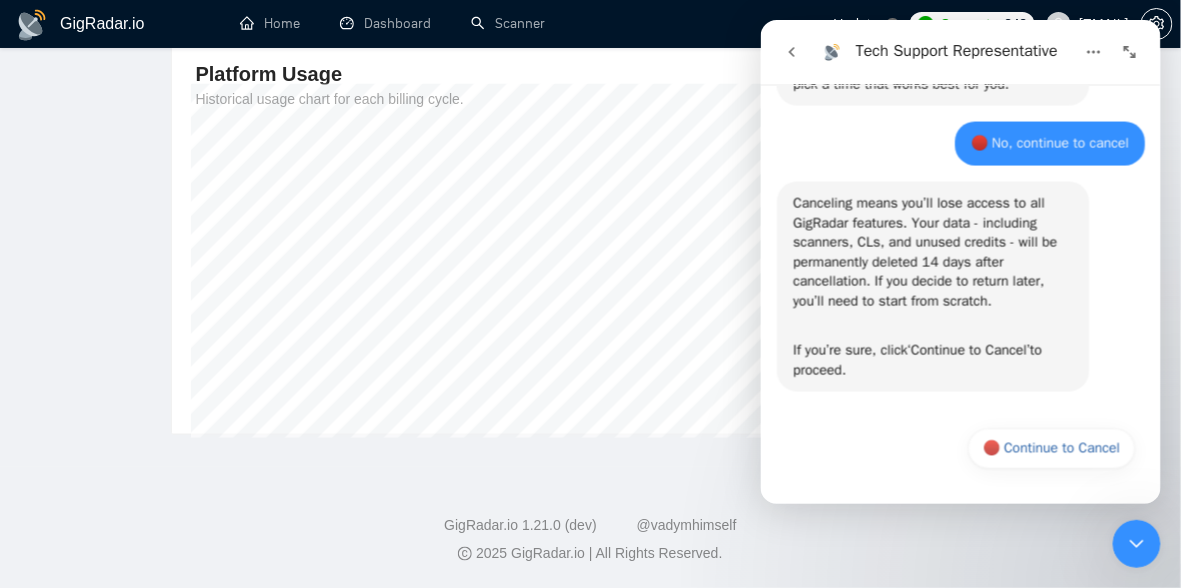 scroll, scrollTop: 909, scrollLeft: 0, axis: vertical 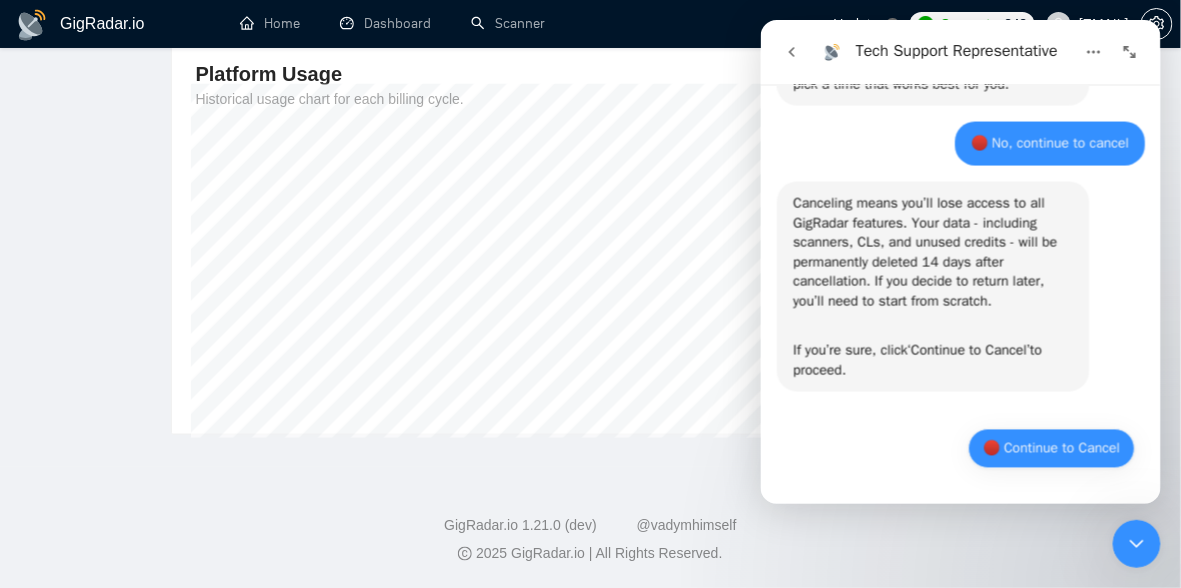 click on "🔴 Continue to Cancel" at bounding box center (1050, 448) 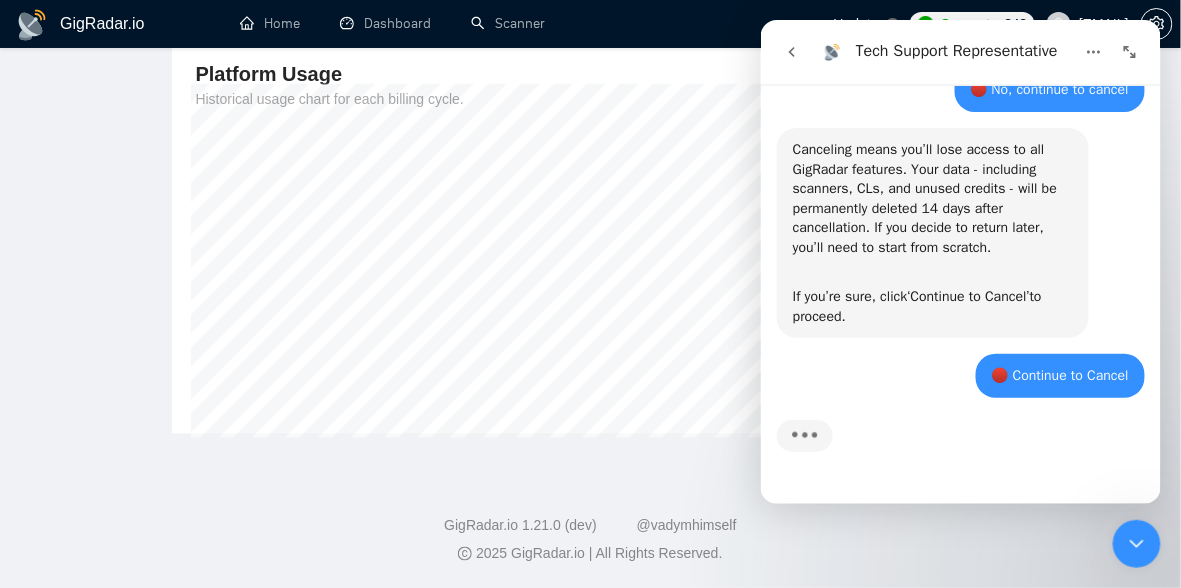 scroll, scrollTop: 1056, scrollLeft: 0, axis: vertical 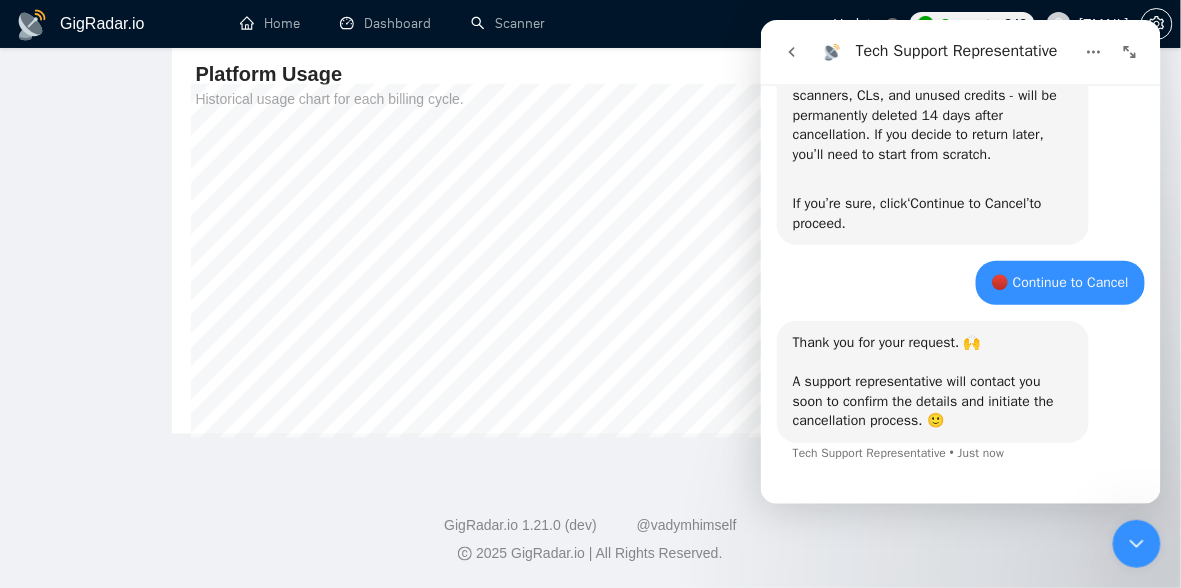 click 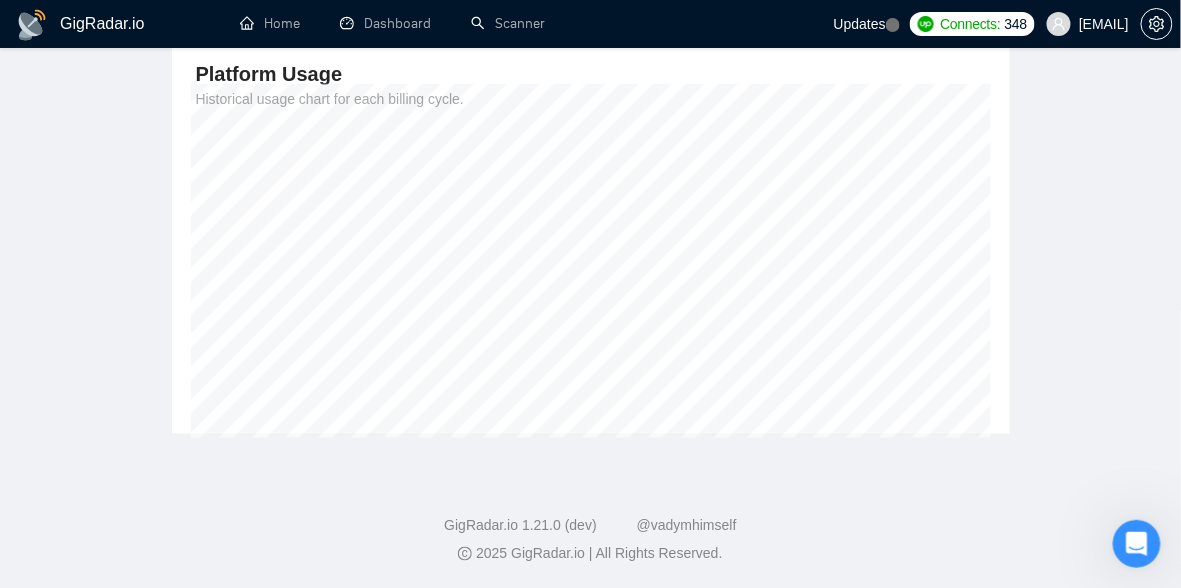 scroll, scrollTop: 0, scrollLeft: 0, axis: both 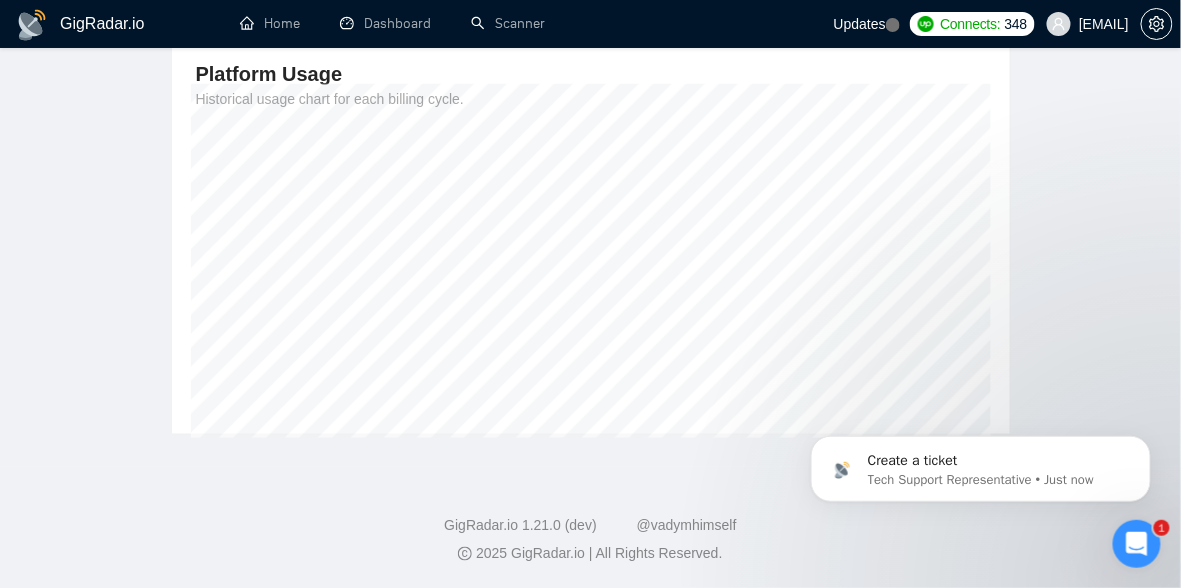 click 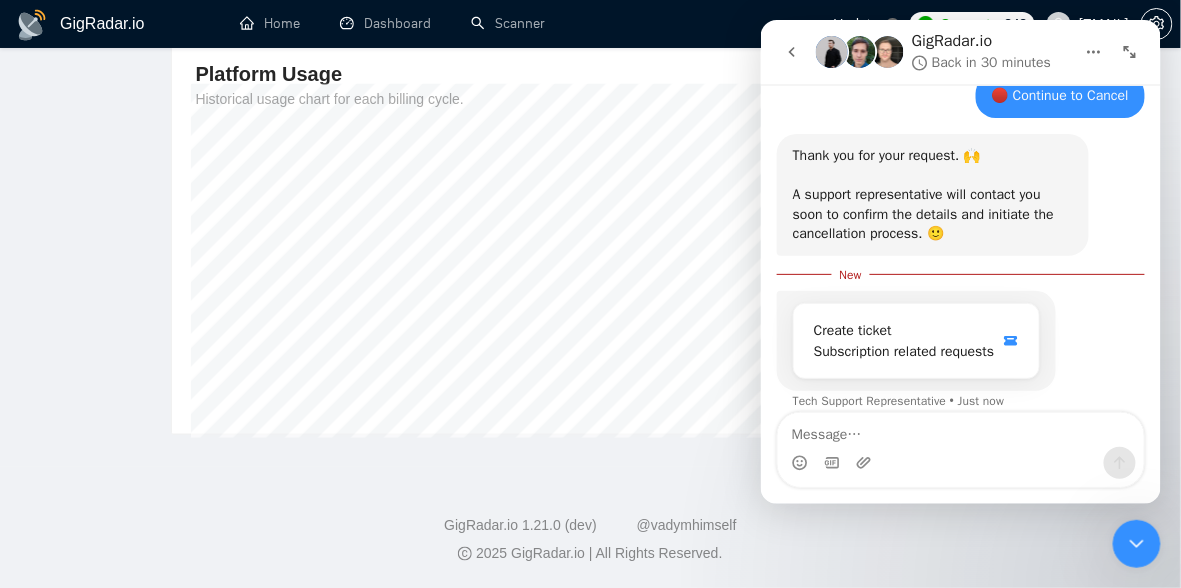 scroll, scrollTop: 1202, scrollLeft: 0, axis: vertical 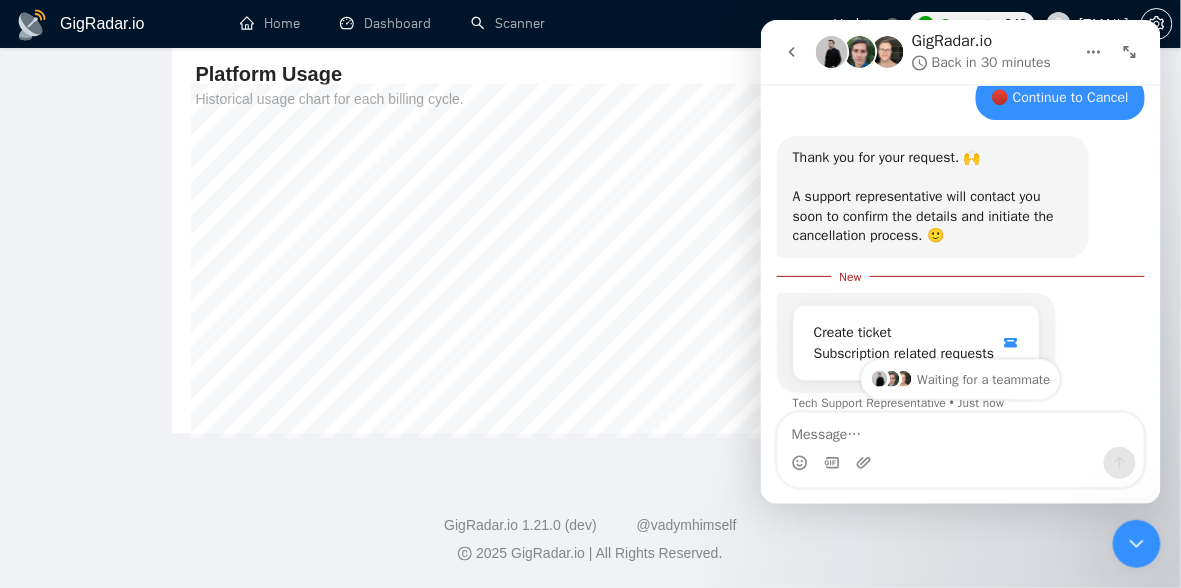 click 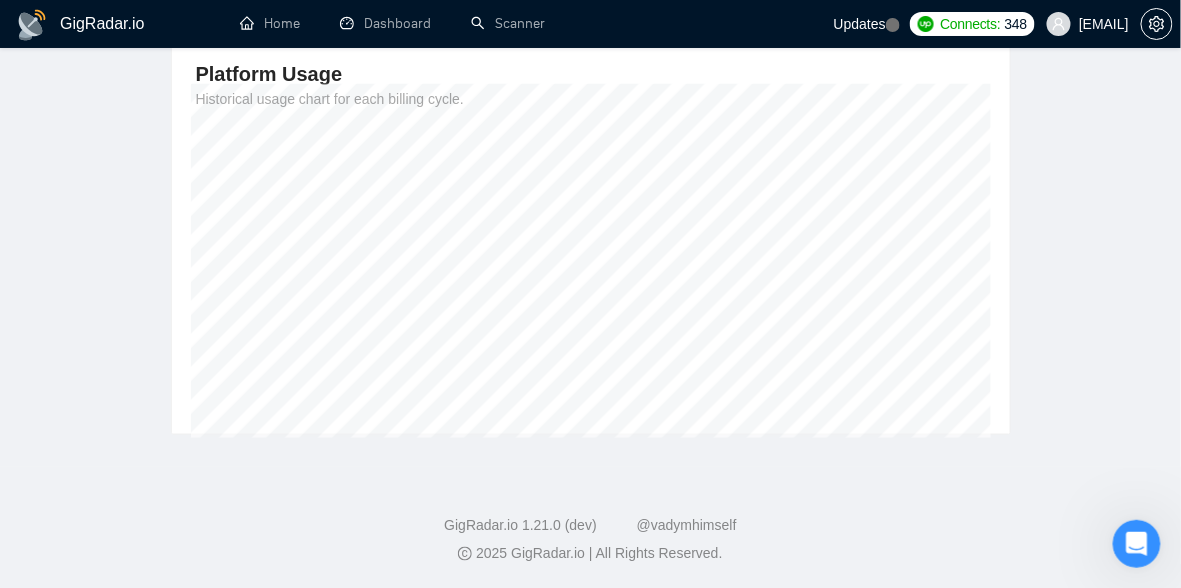 click 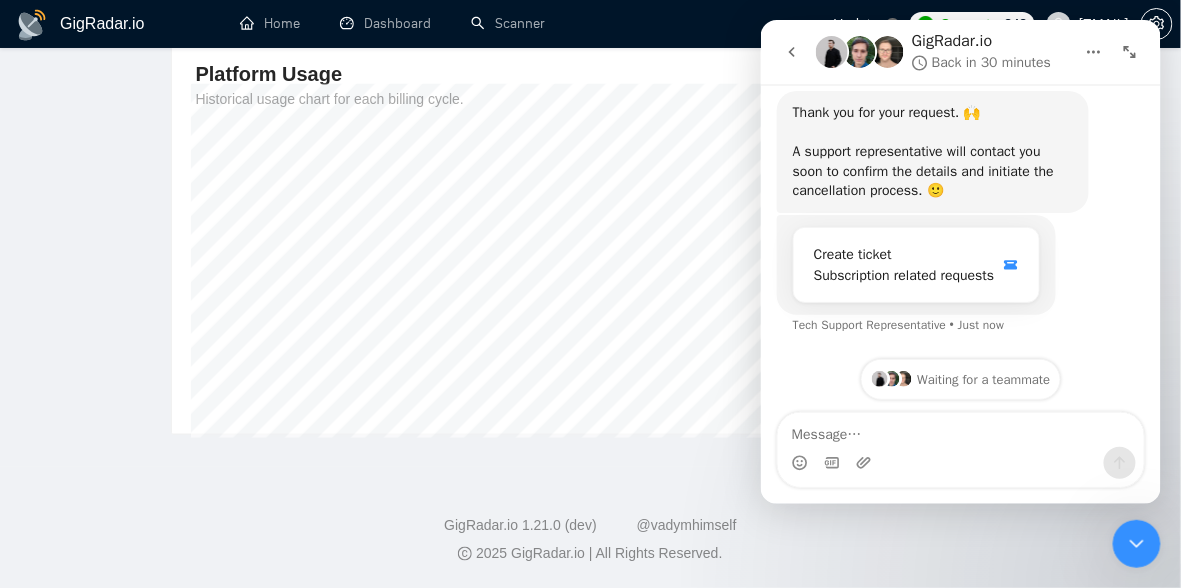 scroll, scrollTop: 1285, scrollLeft: 0, axis: vertical 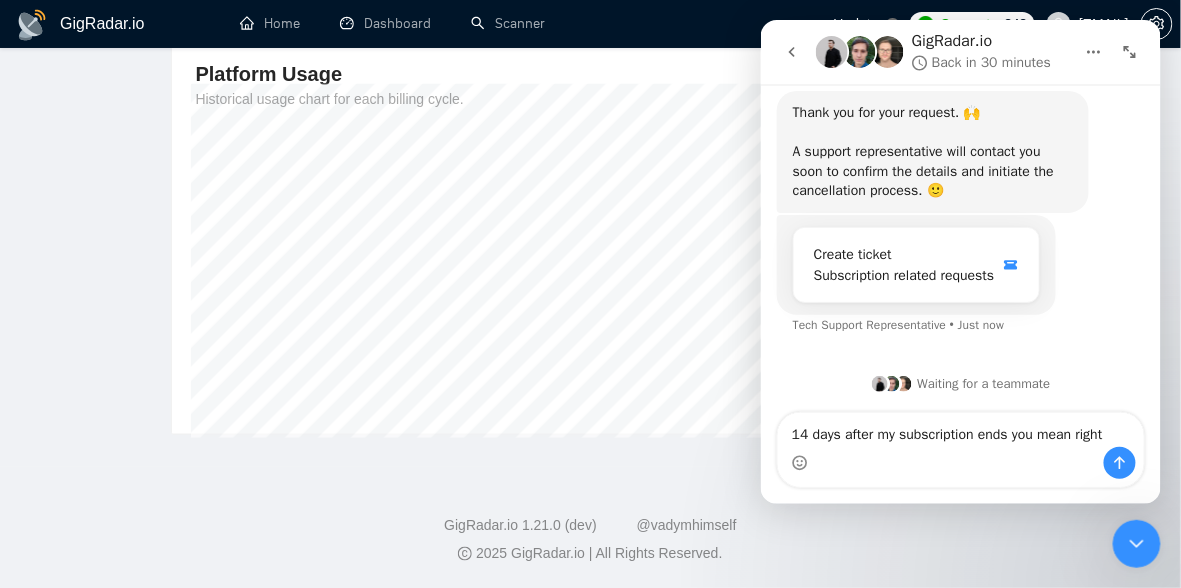 type on "14 days after my subscription ends you mean right?" 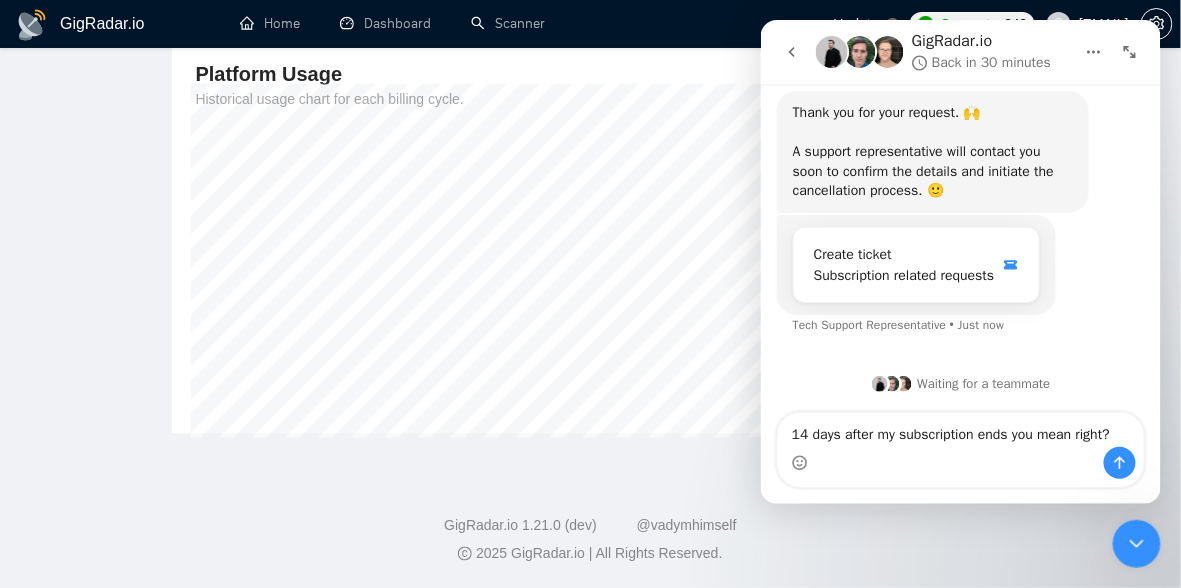 type 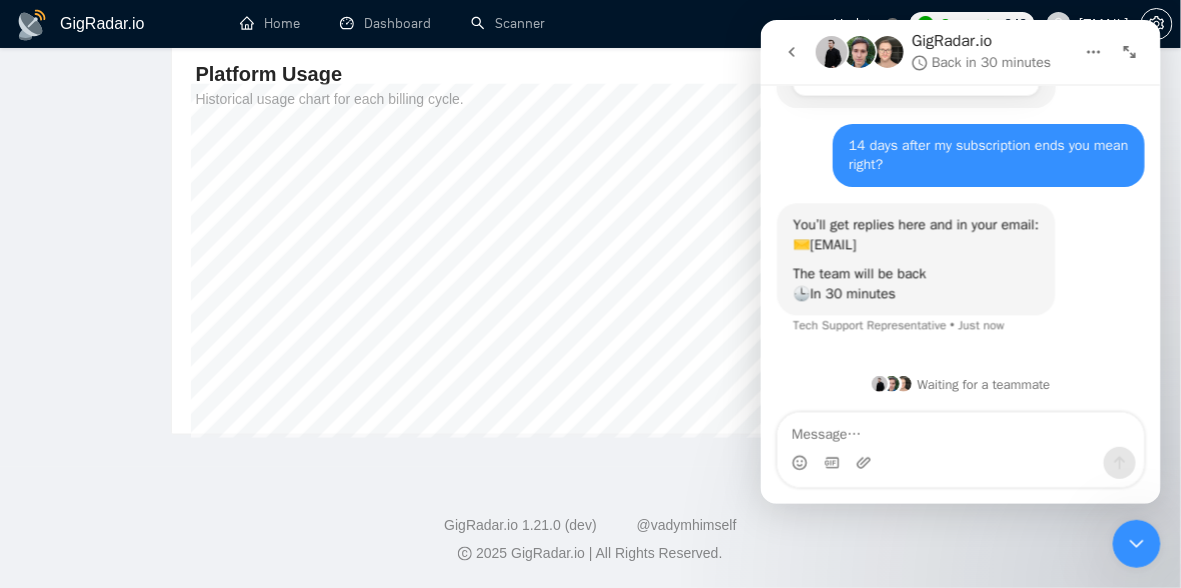 scroll, scrollTop: 1492, scrollLeft: 0, axis: vertical 